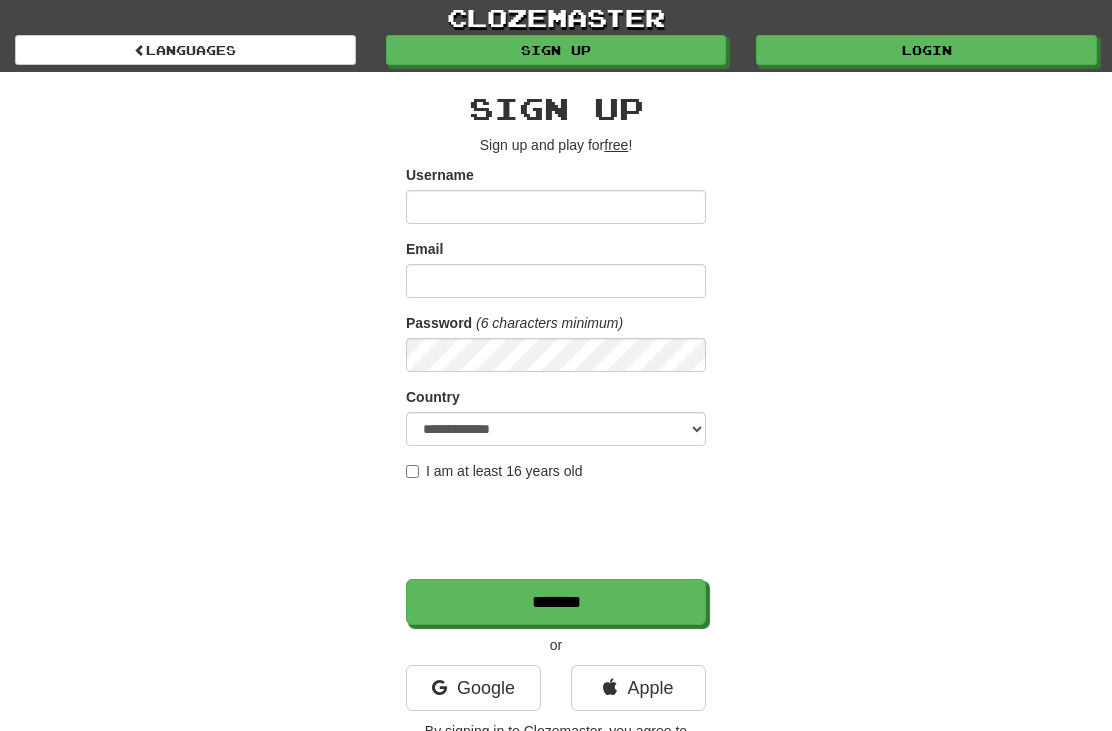 scroll, scrollTop: 0, scrollLeft: 0, axis: both 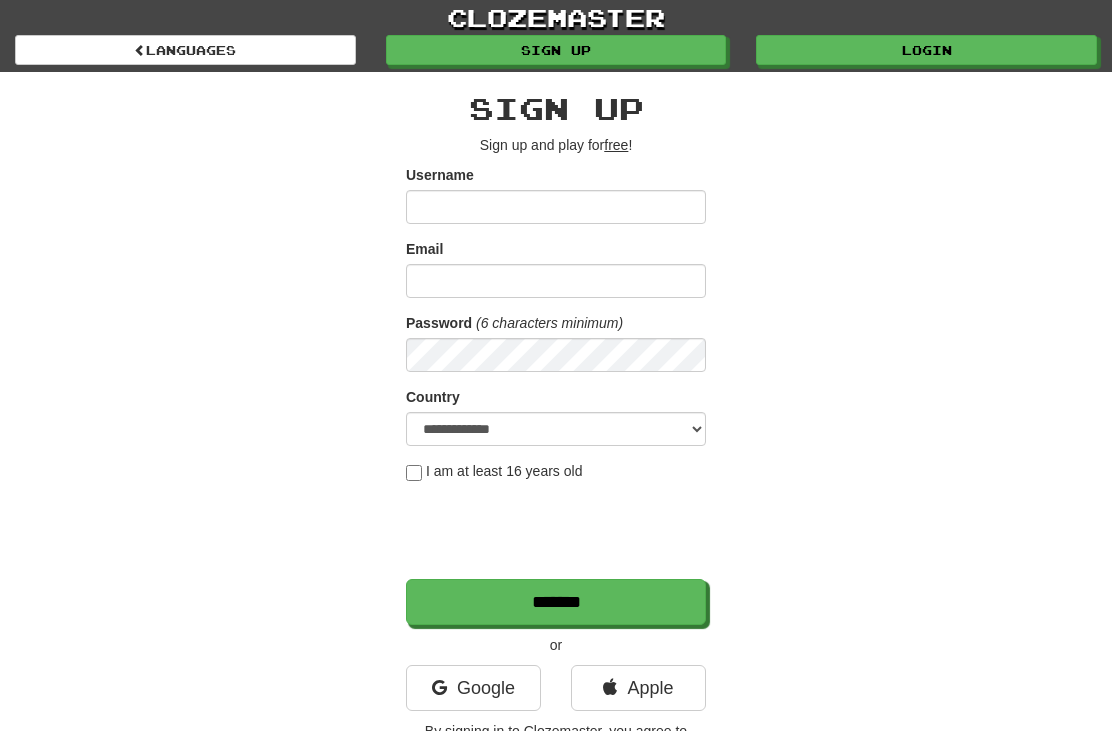 click on "Login" at bounding box center (926, 50) 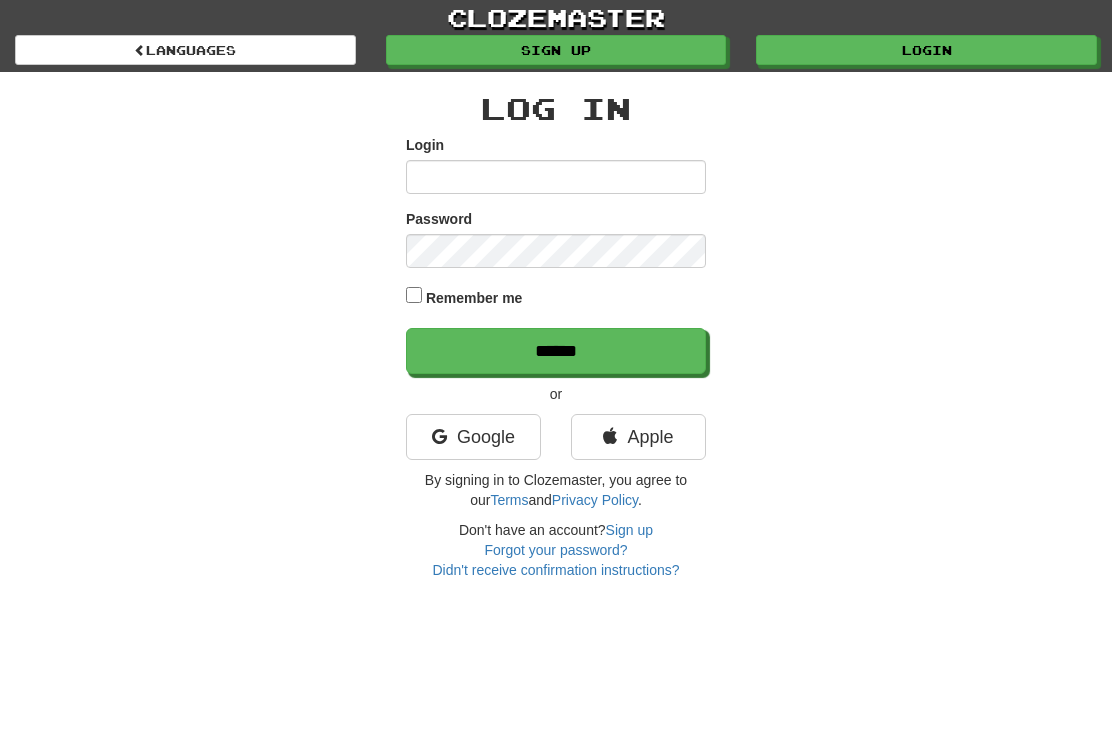 scroll, scrollTop: 0, scrollLeft: 0, axis: both 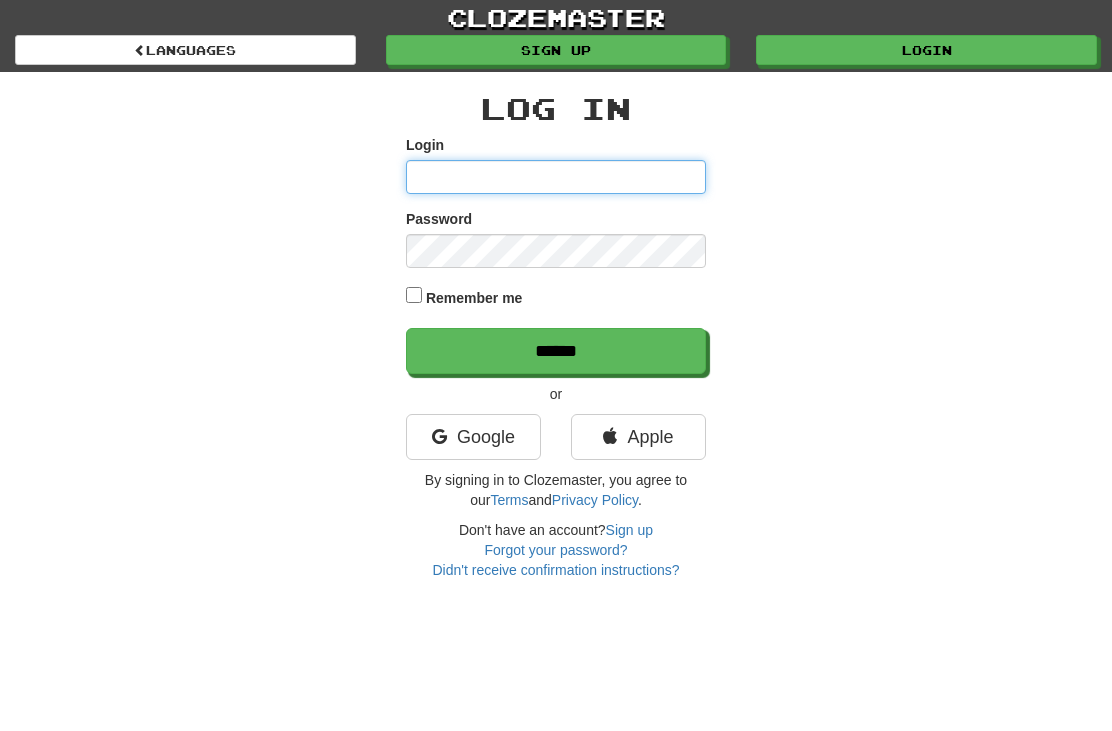 type on "**********" 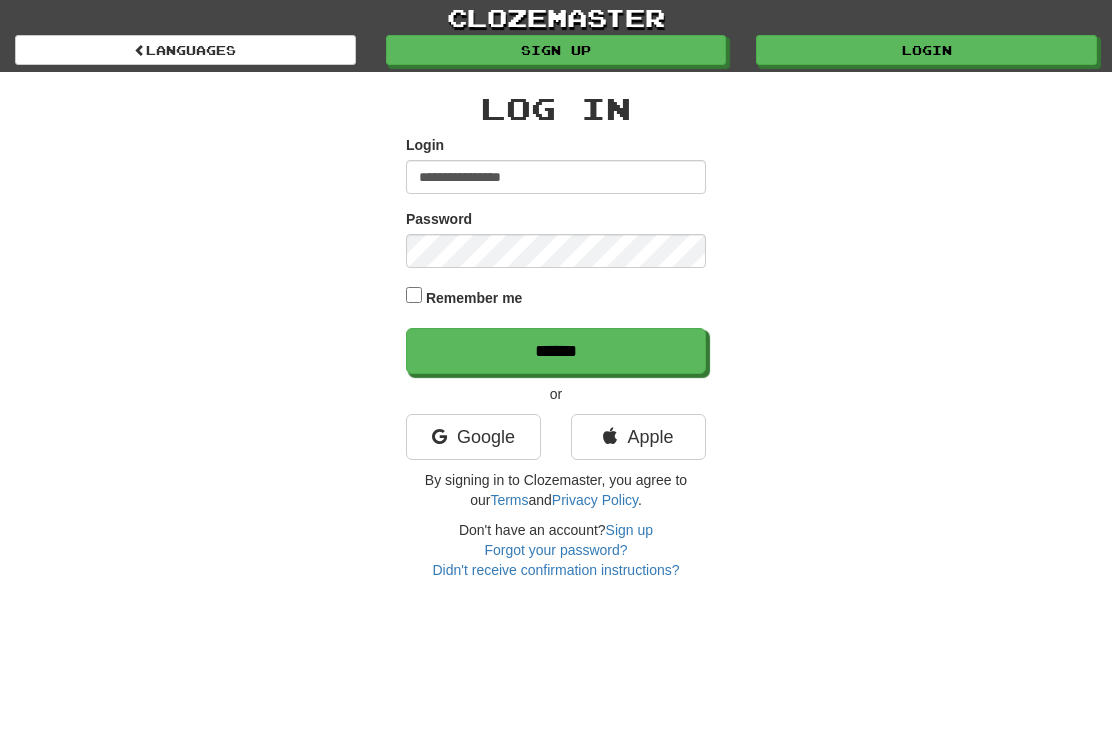 click on "******" at bounding box center (556, 351) 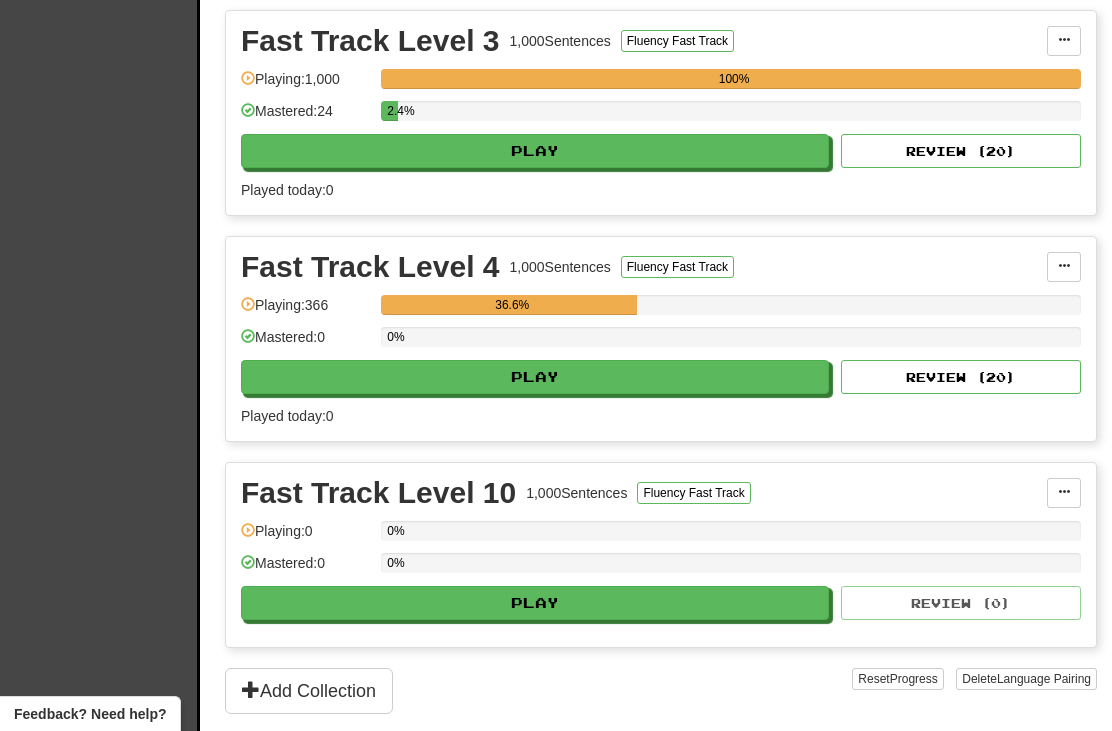 scroll, scrollTop: 1170, scrollLeft: 0, axis: vertical 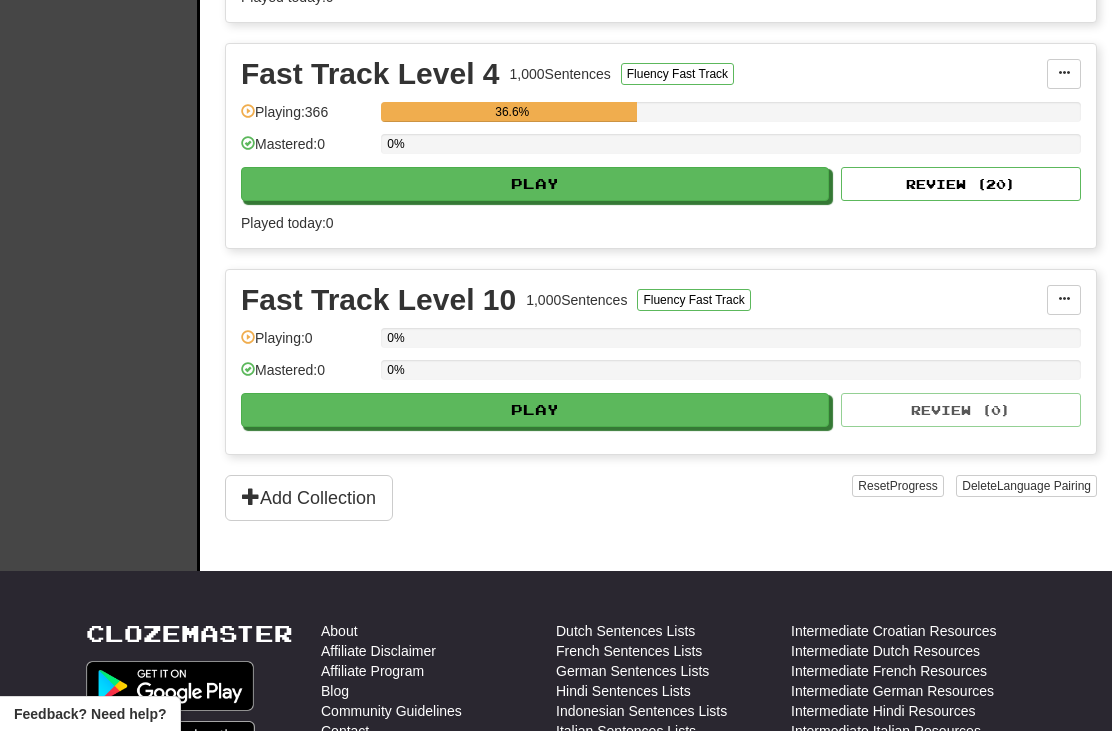 click on "Play" at bounding box center (535, 184) 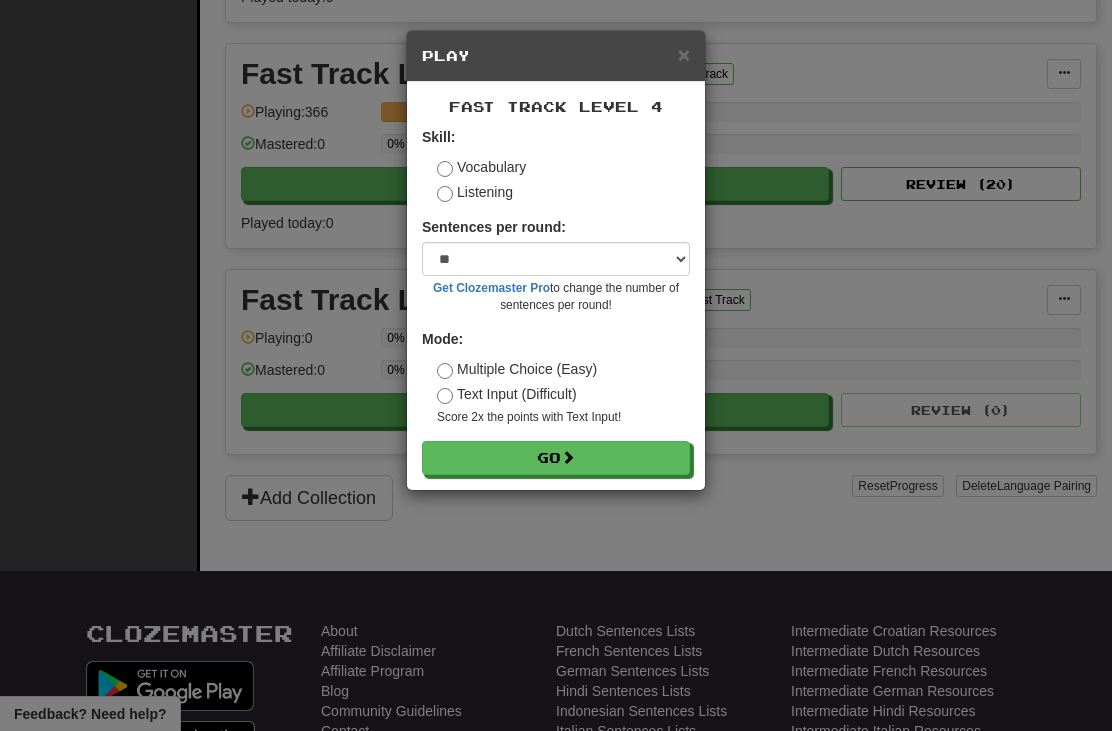click on "Go" at bounding box center [556, 458] 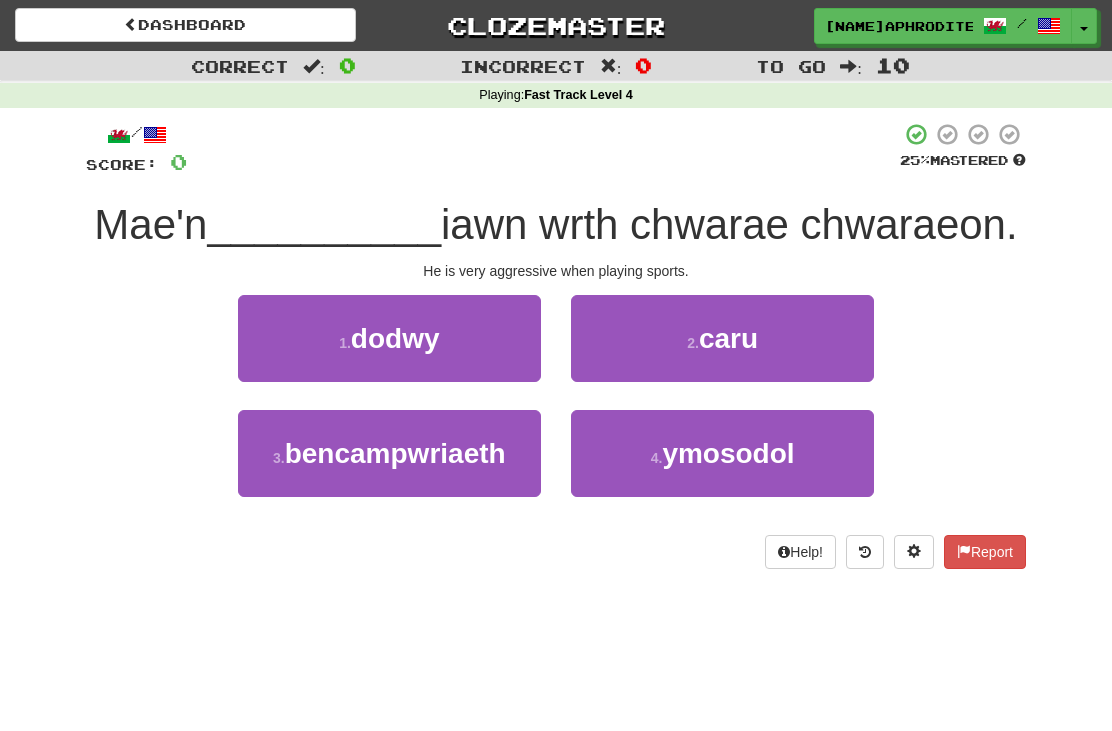 scroll, scrollTop: 0, scrollLeft: 0, axis: both 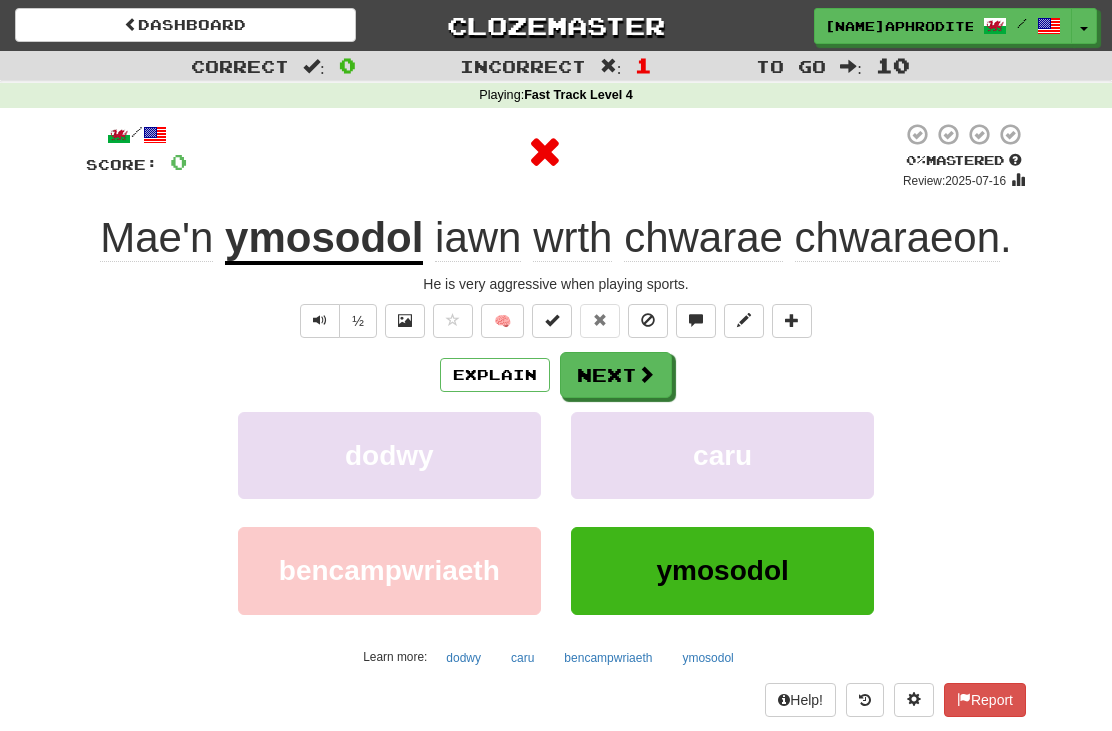 click on "Next" at bounding box center (616, 375) 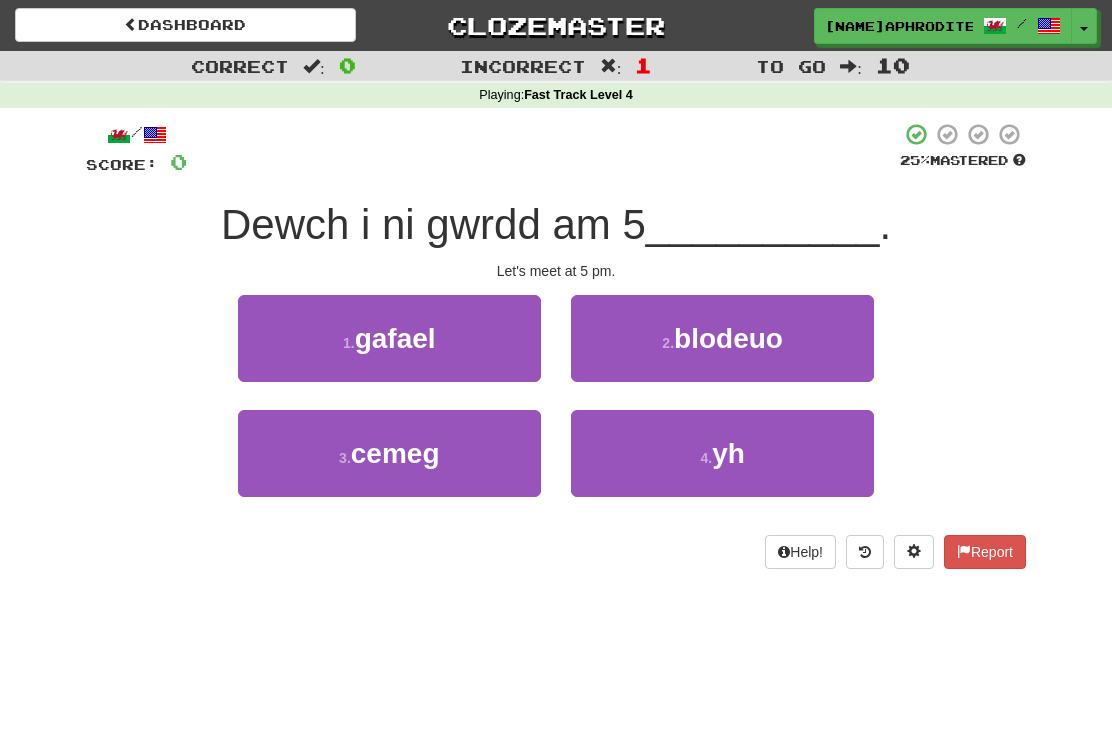 click on "4 .  yh" at bounding box center (722, 453) 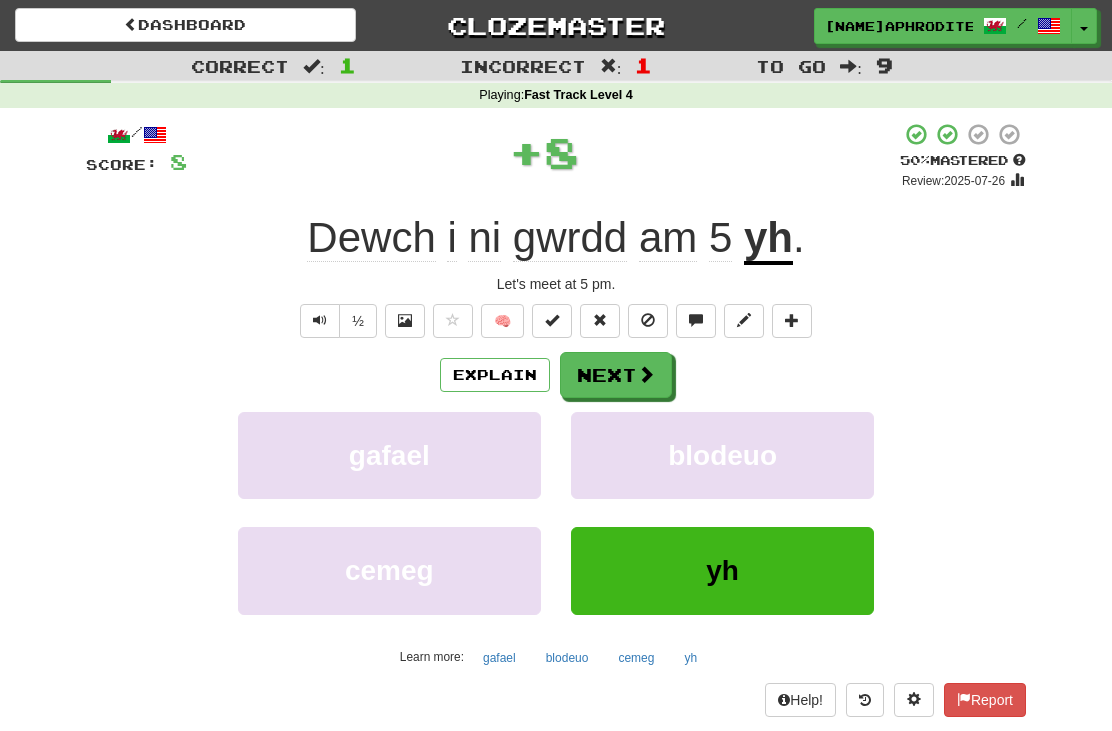 click on "Next" at bounding box center (616, 375) 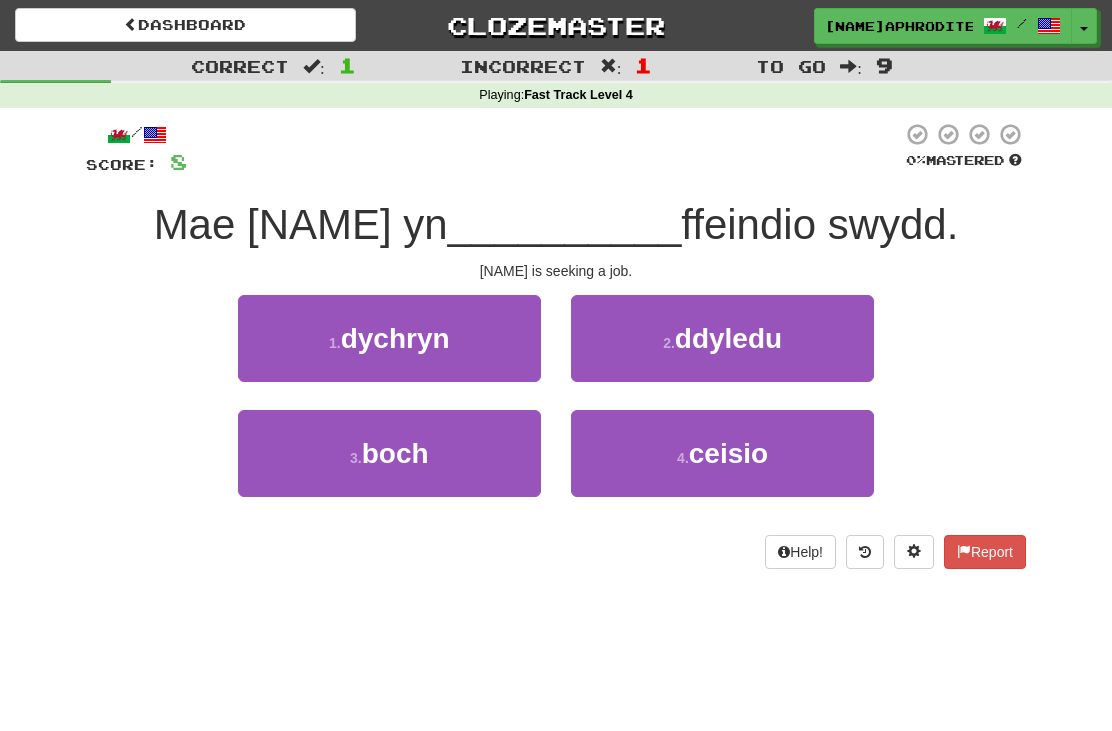 click on "4 .  ceisio" at bounding box center (722, 453) 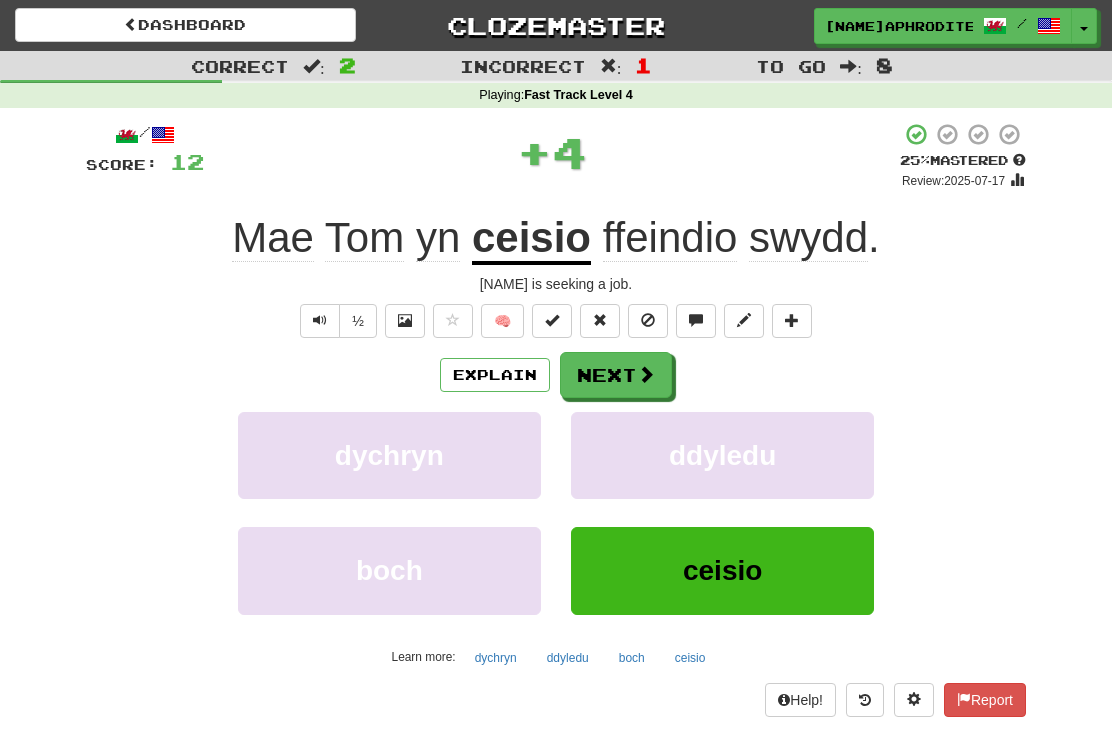 click at bounding box center (646, 374) 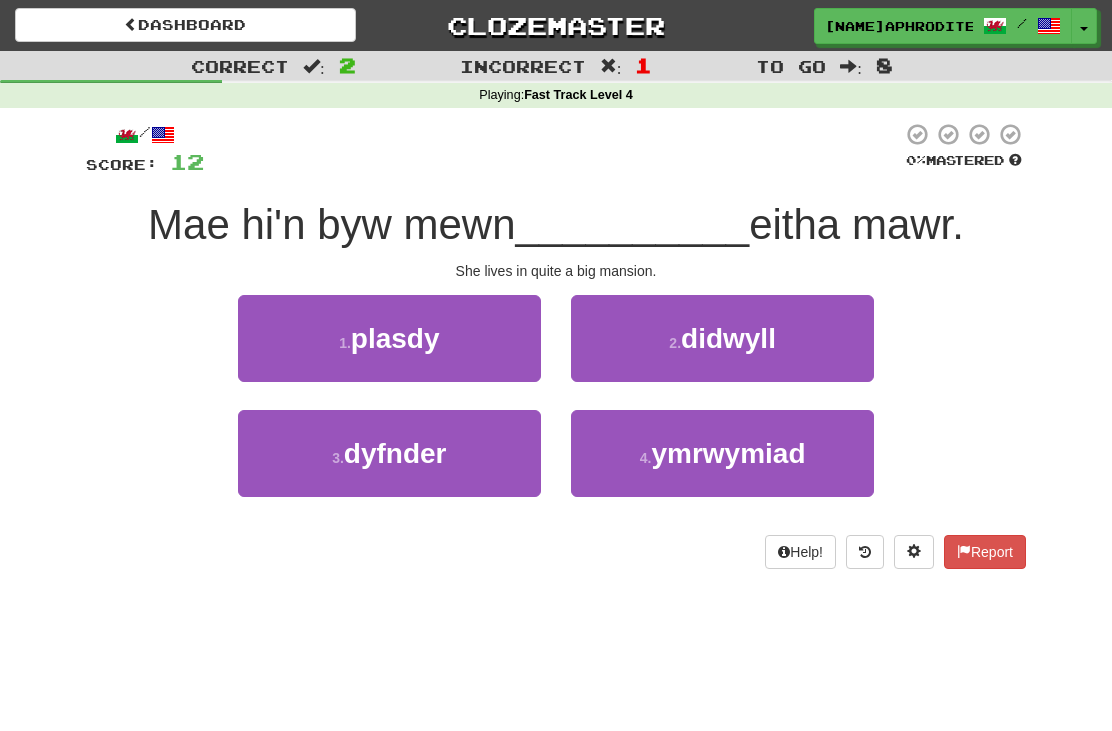 click on "4 .  ymrwymiad" at bounding box center [722, 453] 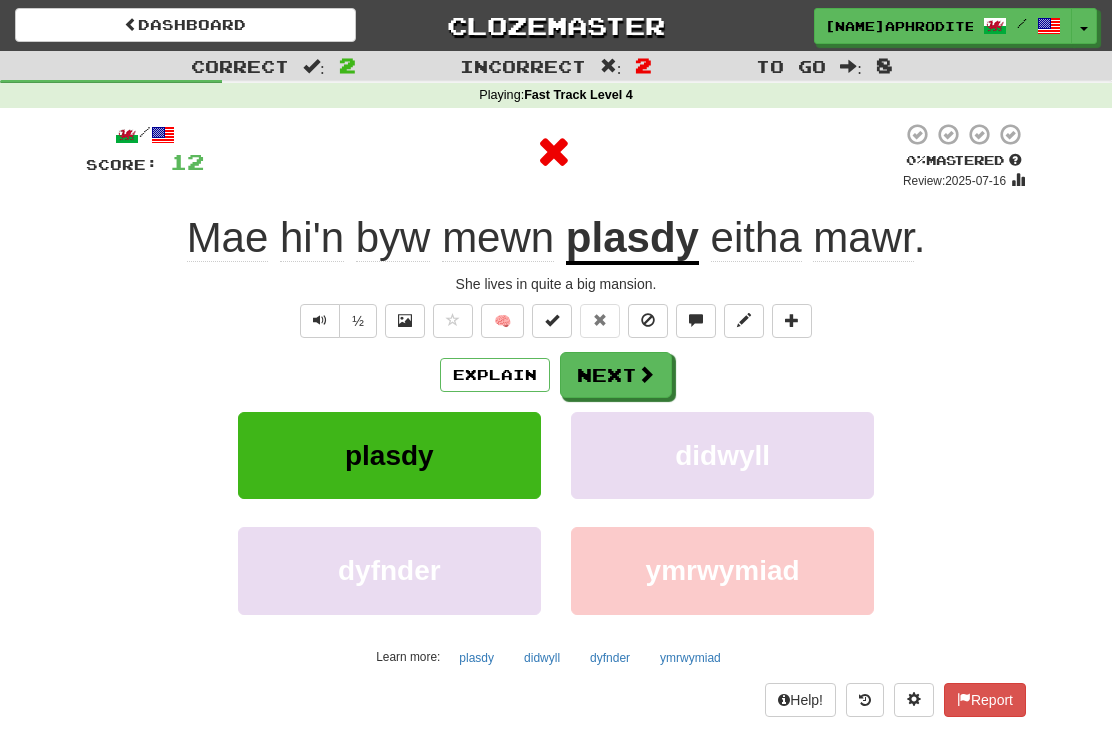 click at bounding box center (646, 374) 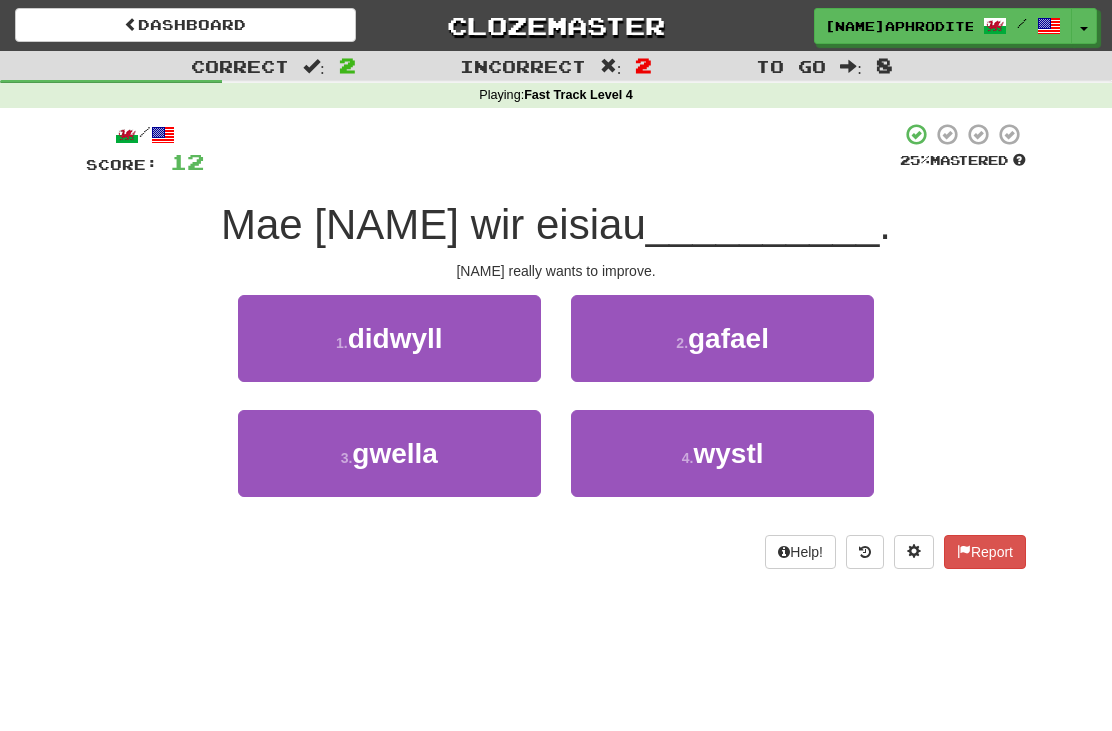 click on "4 .  wystl" at bounding box center (722, 453) 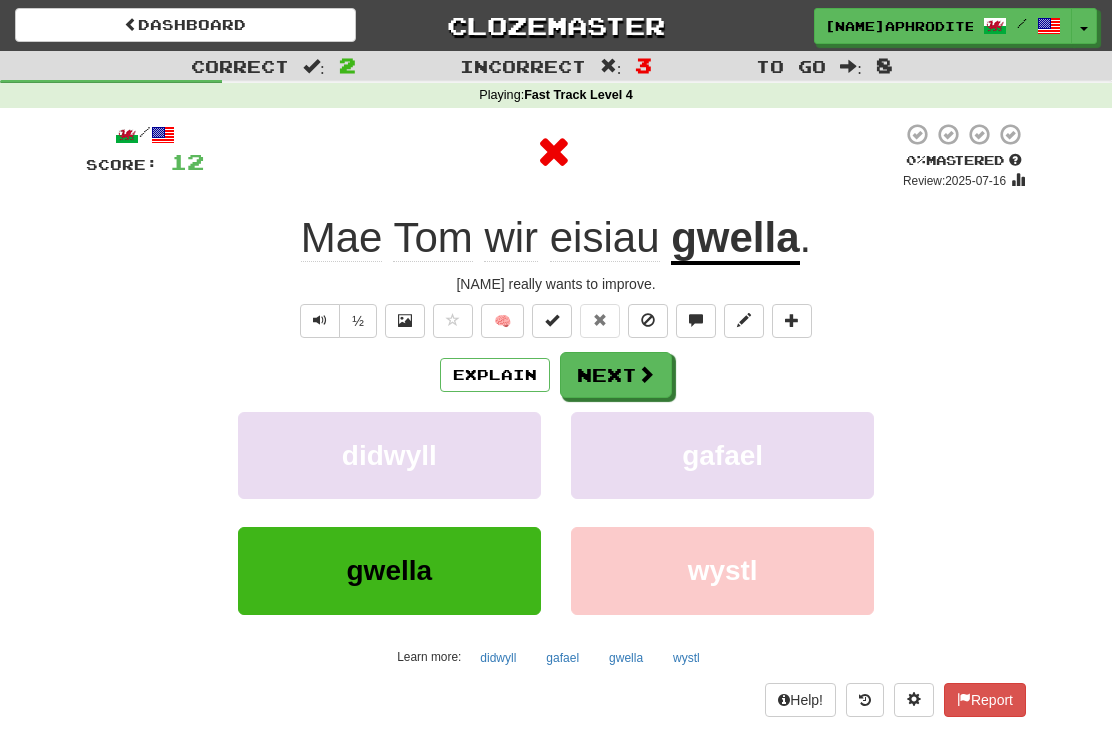 click at bounding box center [646, 374] 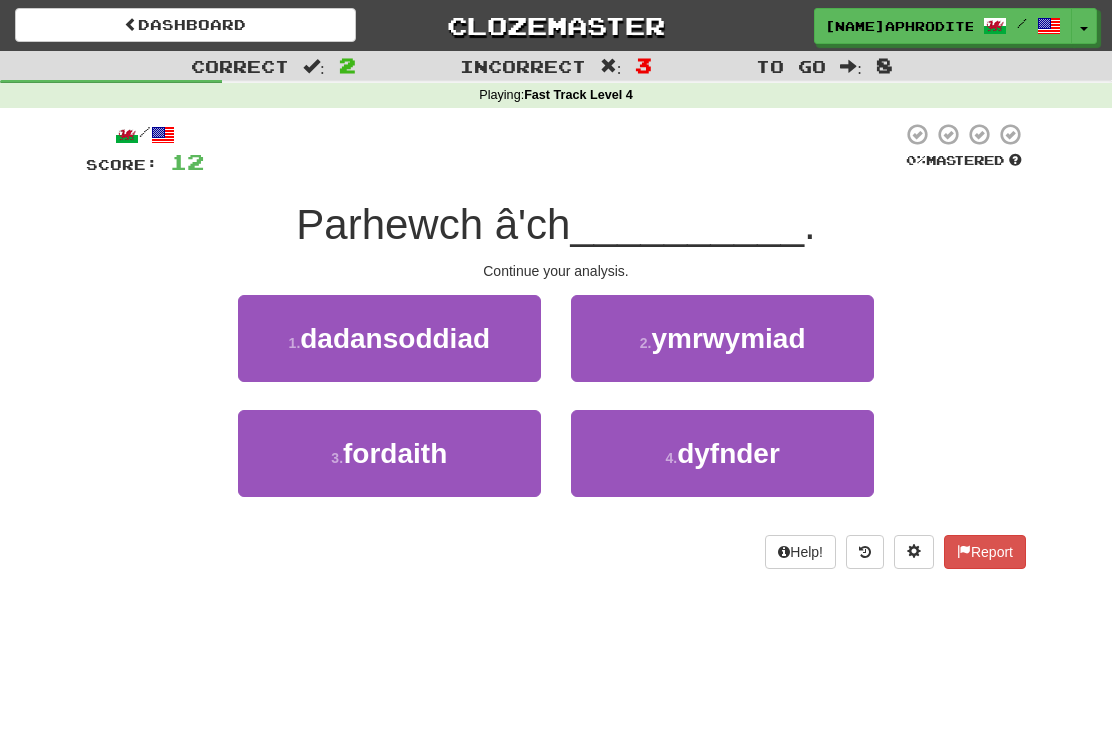 click on "dadansoddiad" at bounding box center (395, 338) 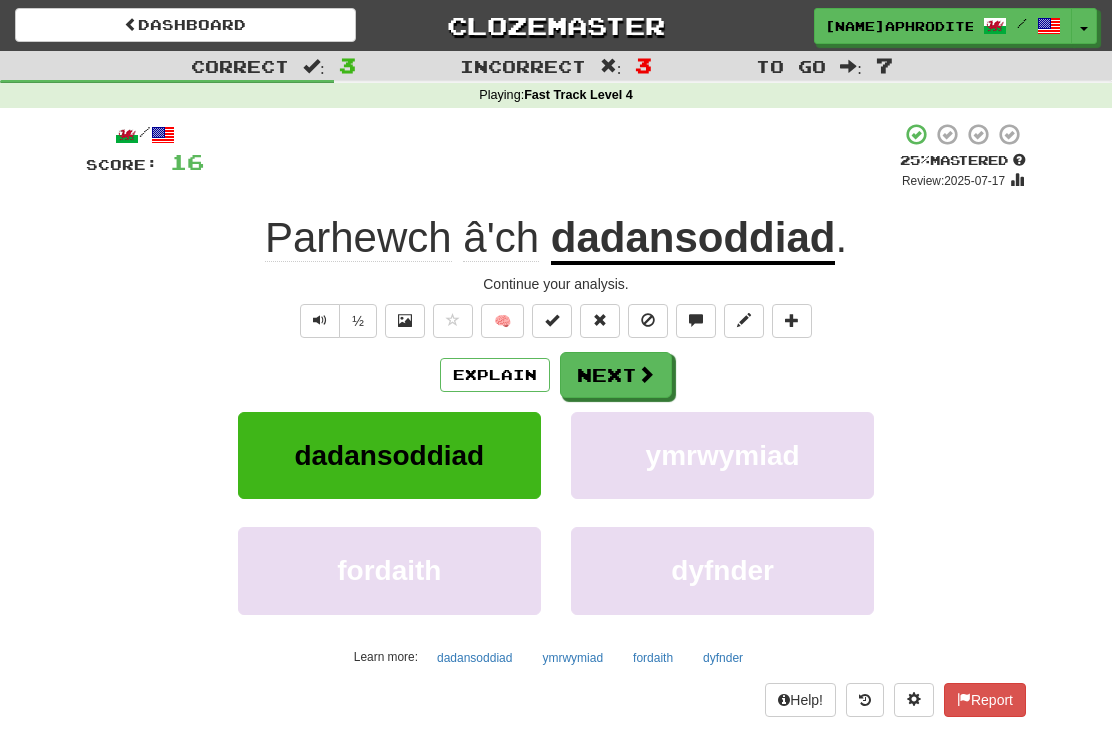 click on "Next" at bounding box center (616, 375) 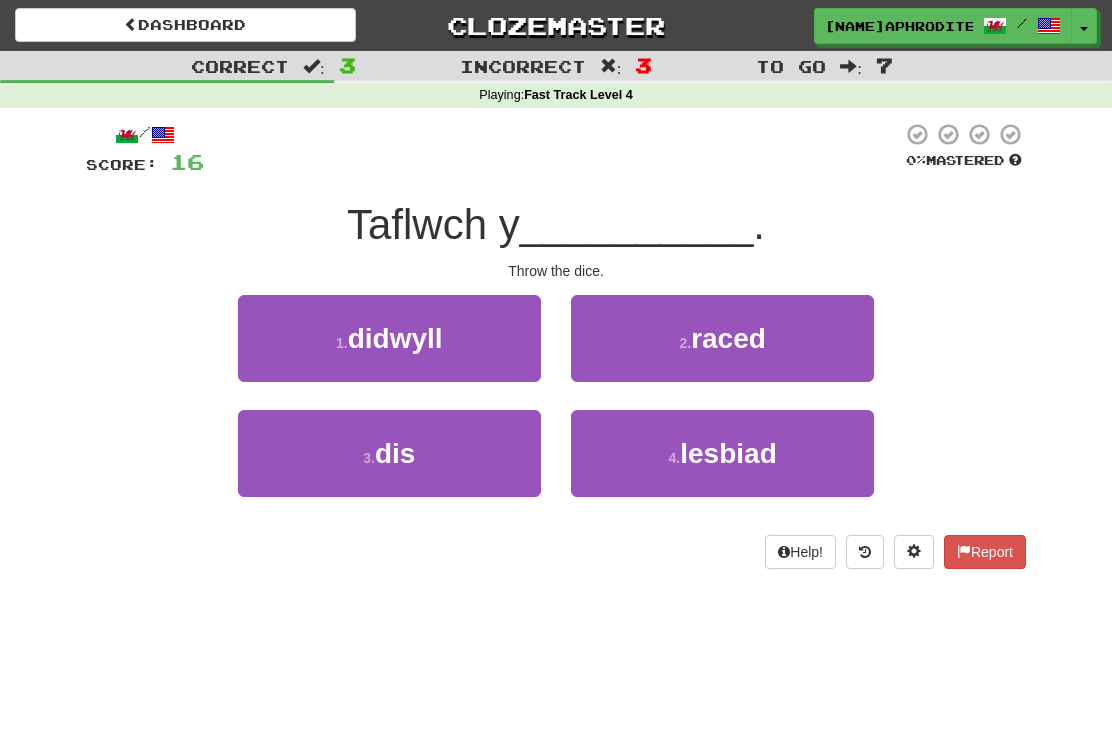click on "3 .  dis" at bounding box center [389, 453] 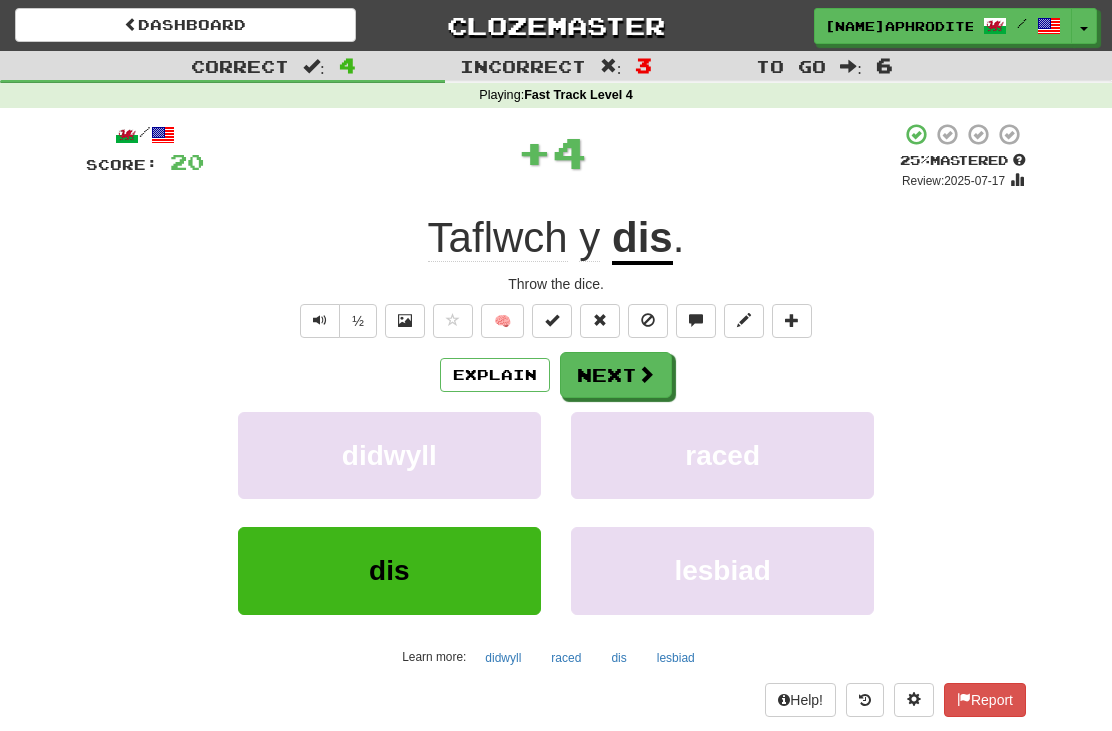 click on "Next" at bounding box center [616, 375] 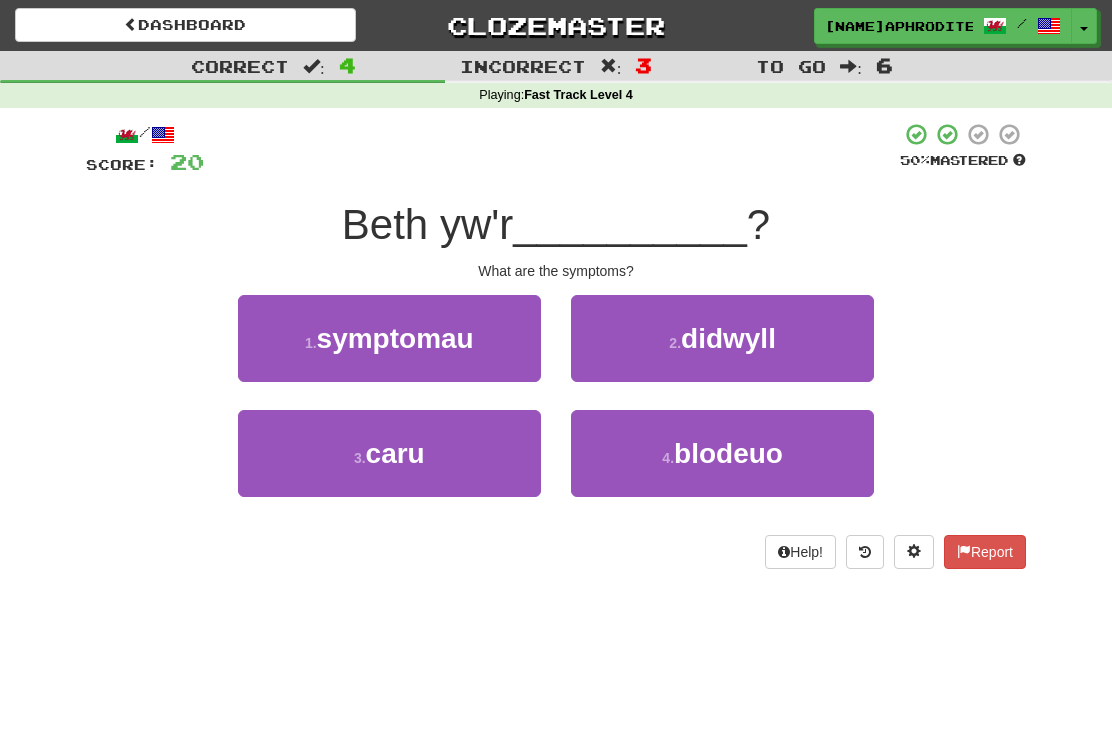 click on "1 .  symptomau" at bounding box center (389, 338) 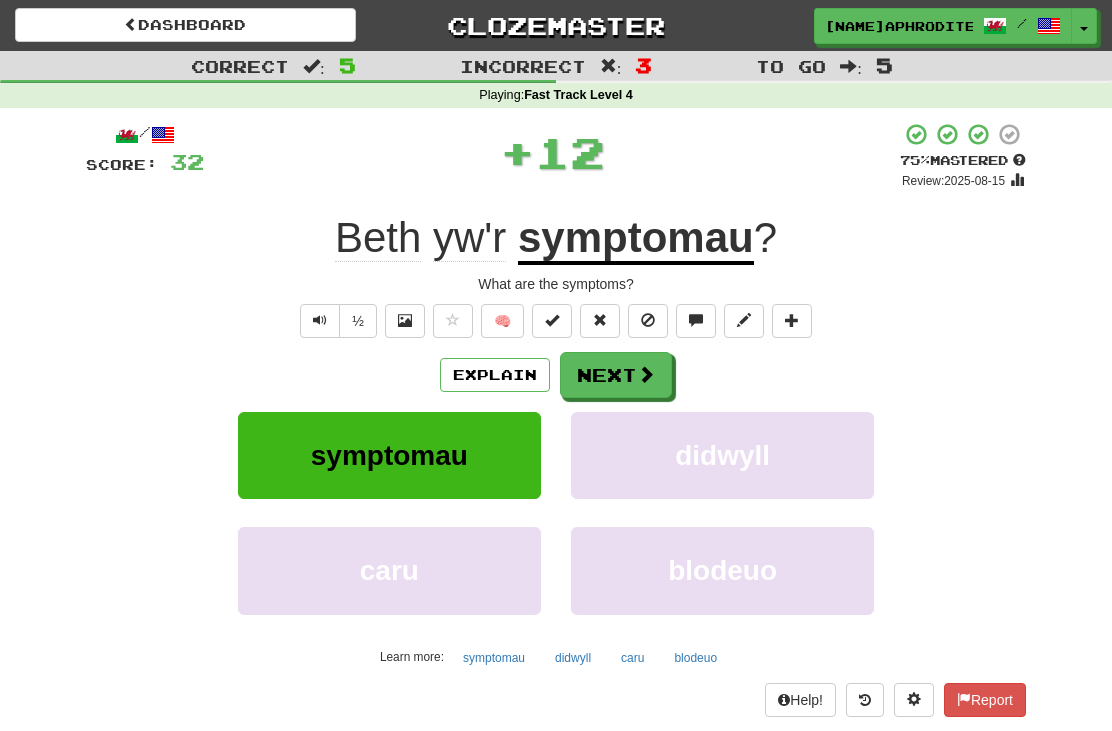 click on "Next" at bounding box center [616, 375] 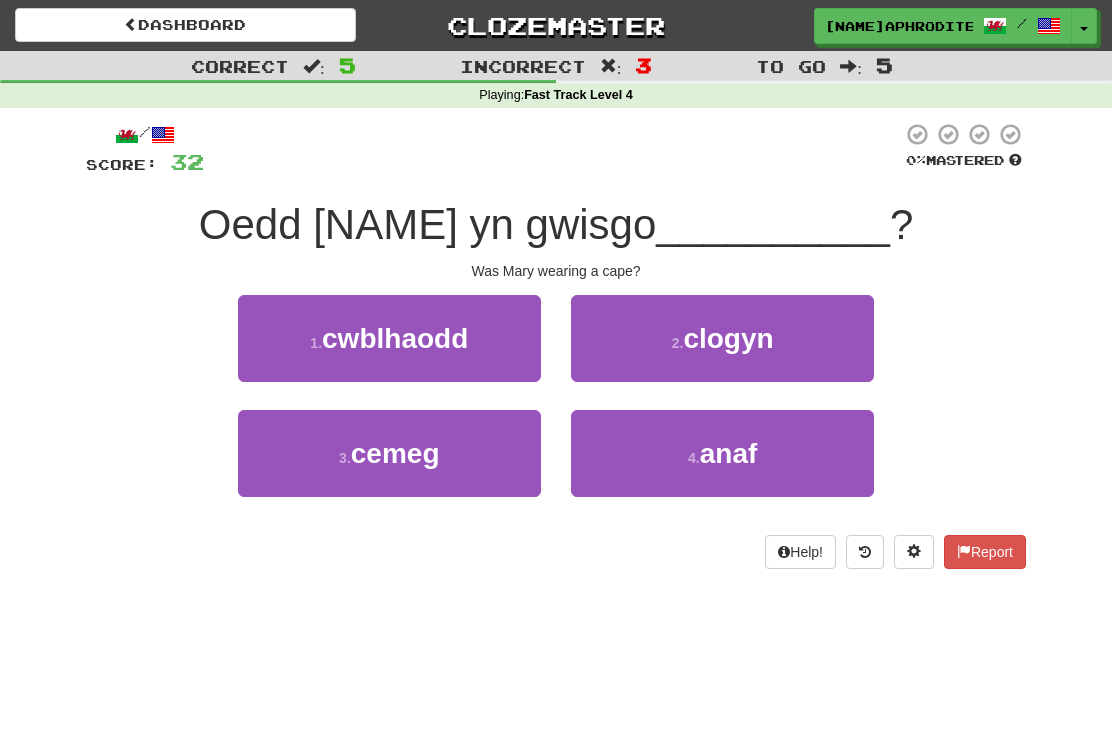 click on "3 .  cemeg" at bounding box center [389, 453] 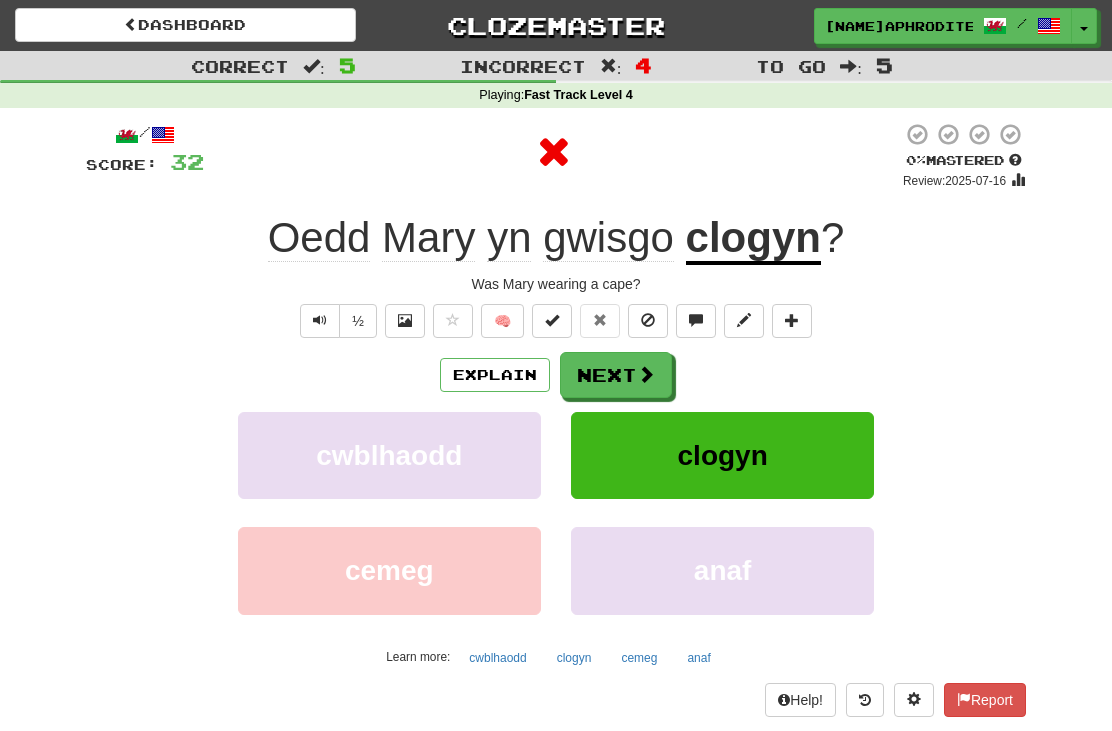 click on "Next" at bounding box center [616, 375] 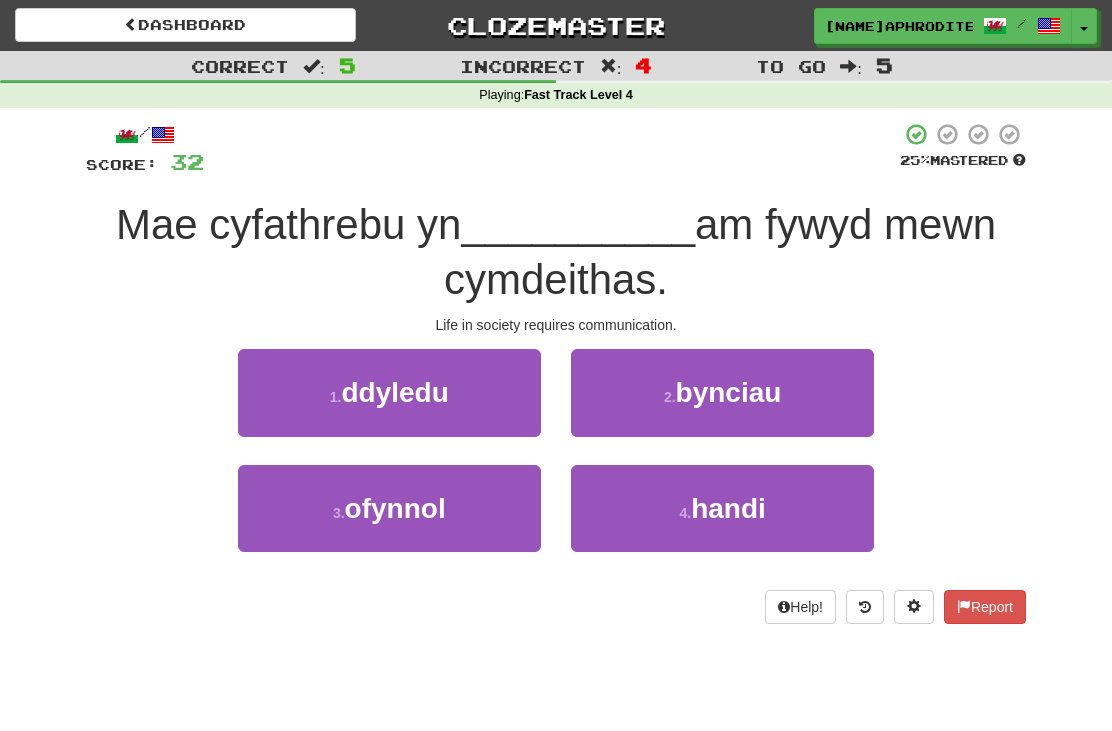 click on "3 .  ofynnol" at bounding box center (389, 508) 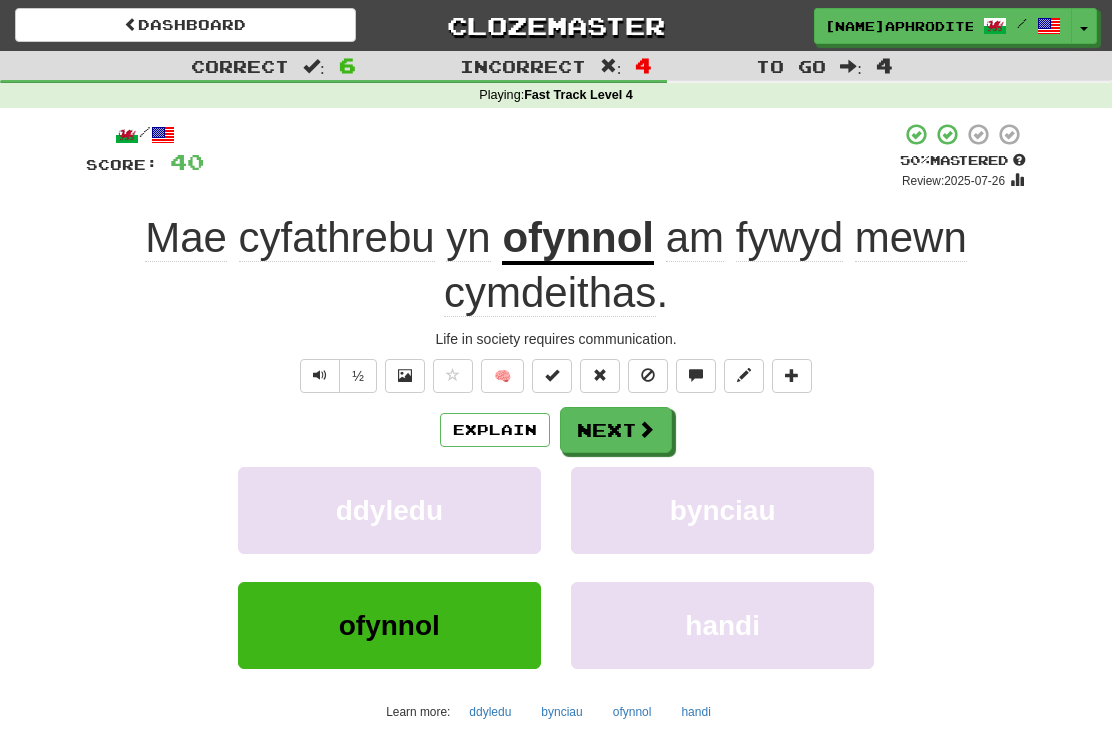 click on "Next" at bounding box center (616, 430) 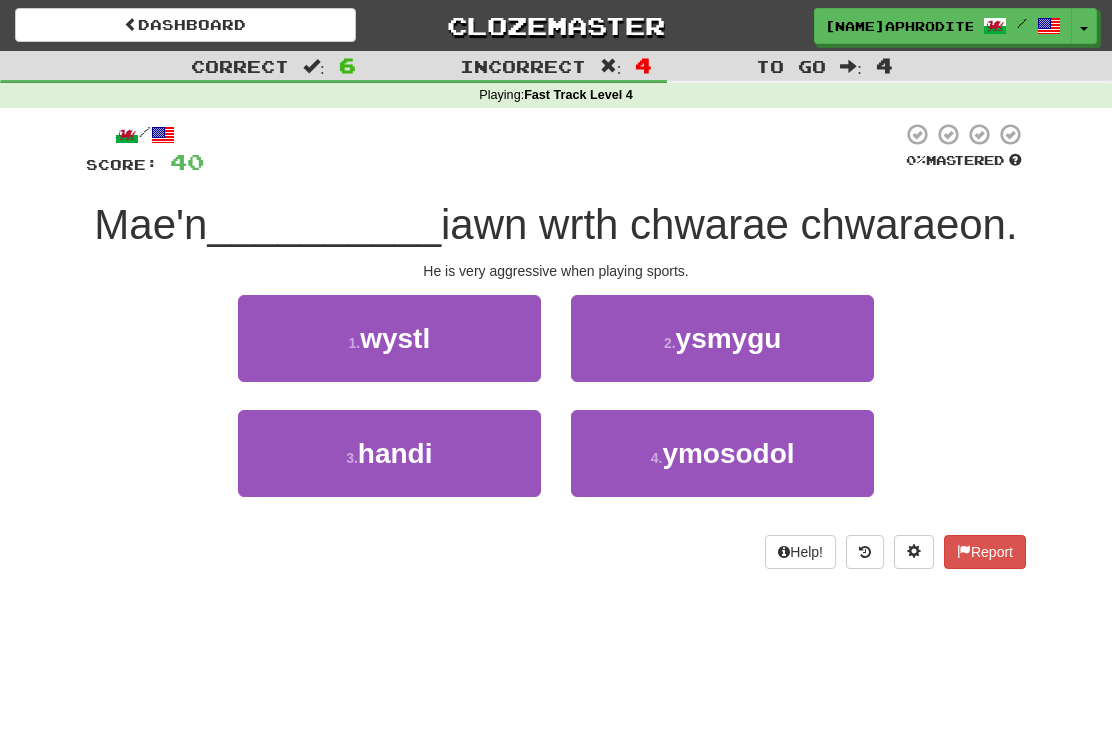 click on "4 .  ymosodol" at bounding box center [722, 453] 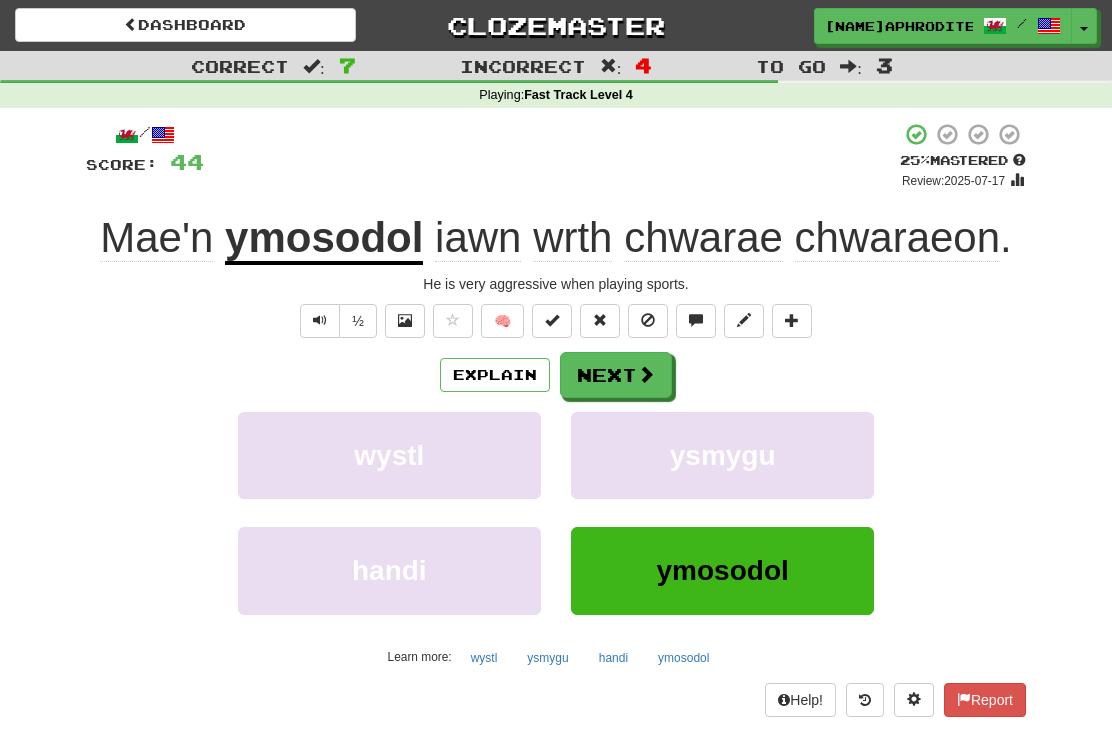 click on "Next" at bounding box center [616, 375] 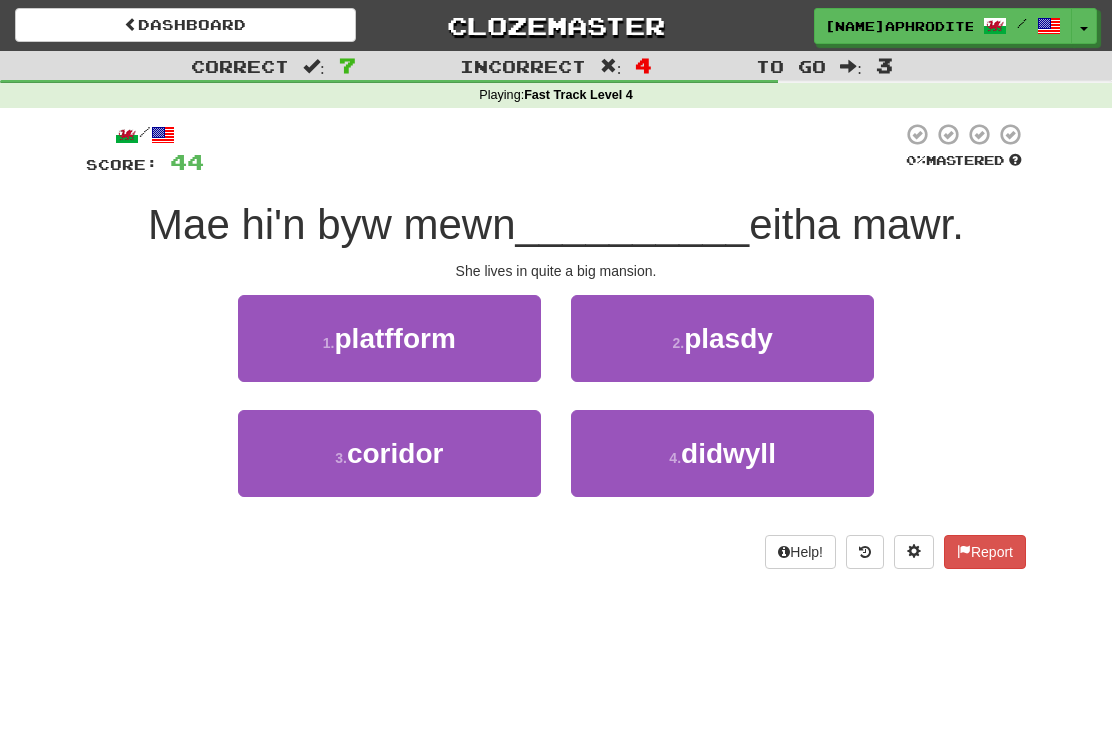click on "4 .  didwyll" at bounding box center (722, 453) 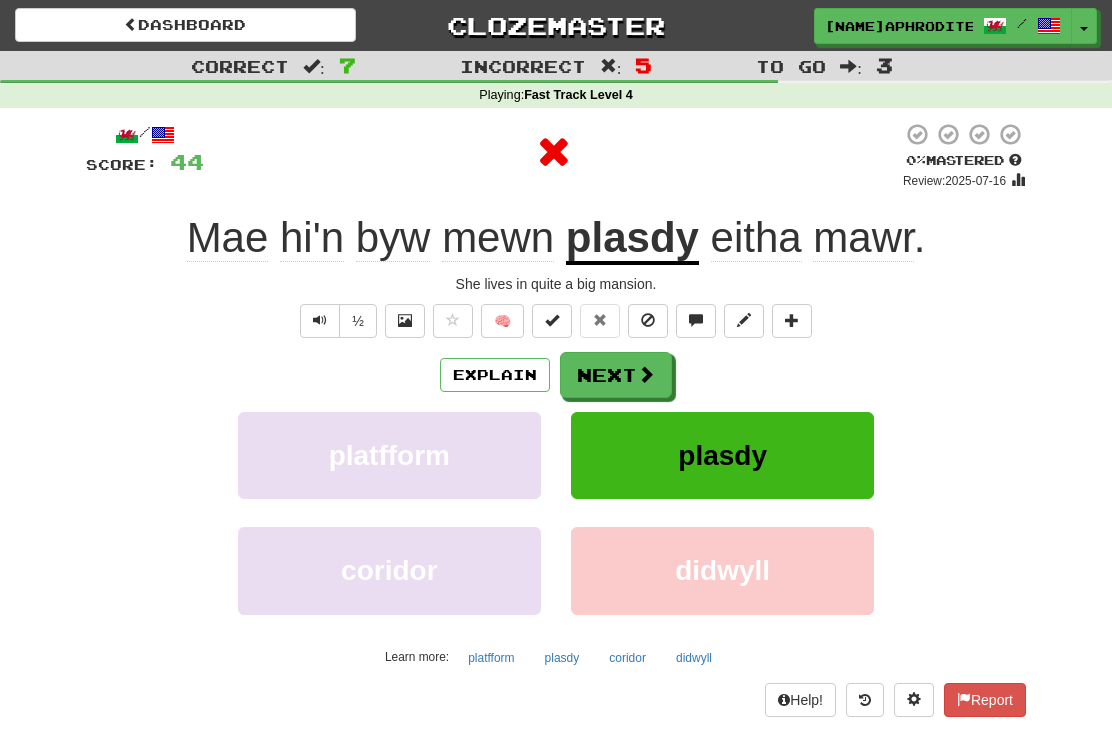 click at bounding box center (646, 374) 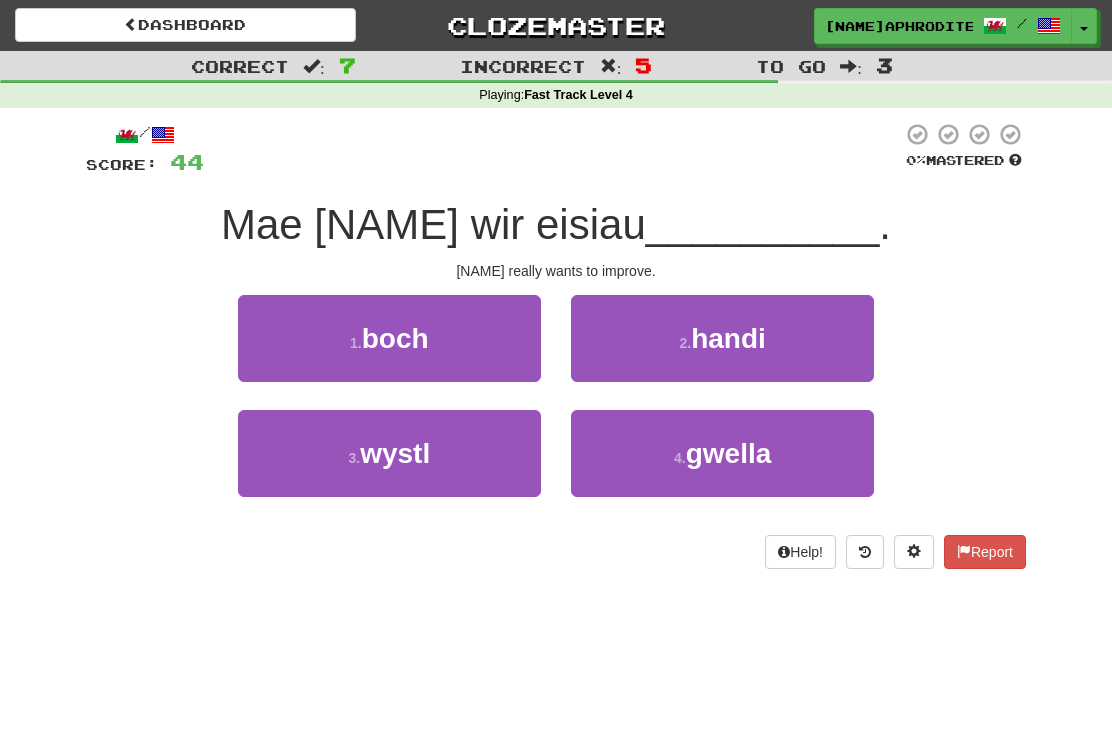 click on "3 .  wystl" at bounding box center (389, 453) 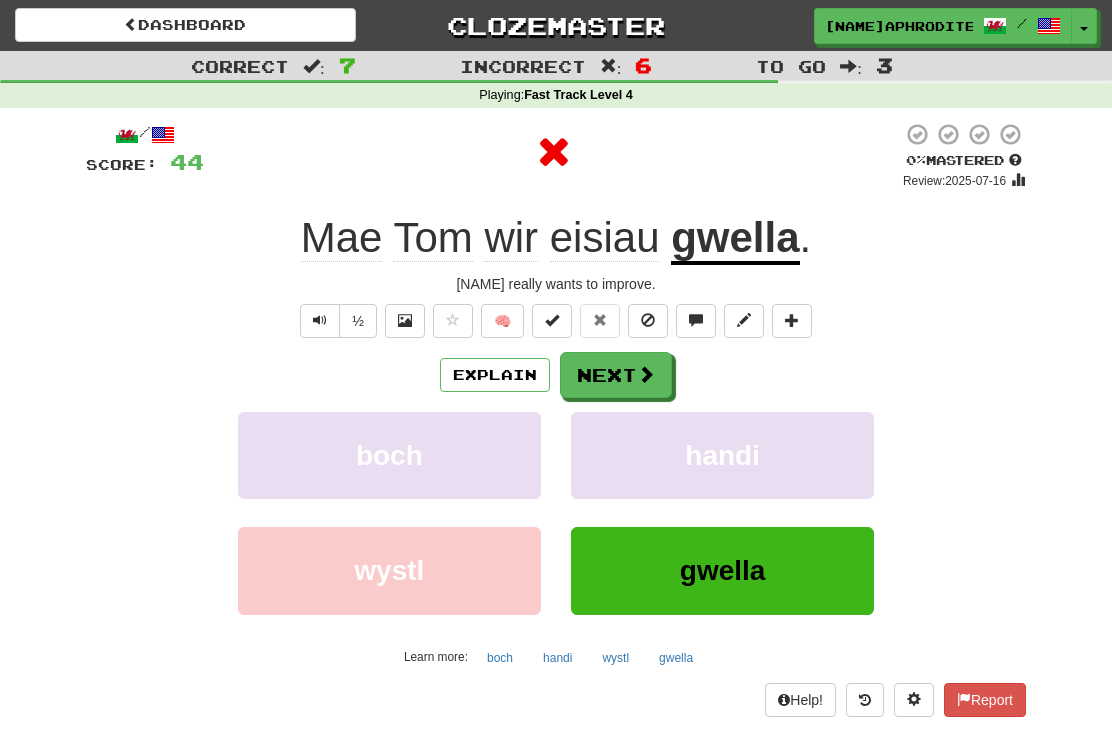 click on "Next" at bounding box center [616, 375] 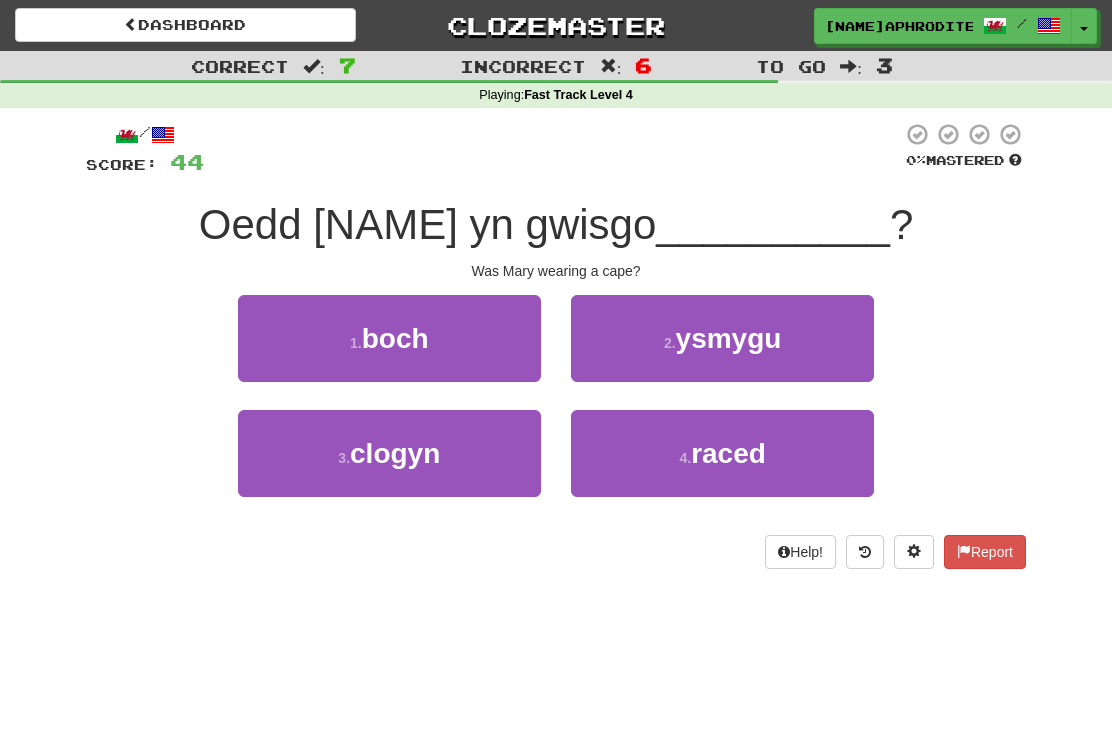 click on "3 .  clogyn" at bounding box center (389, 453) 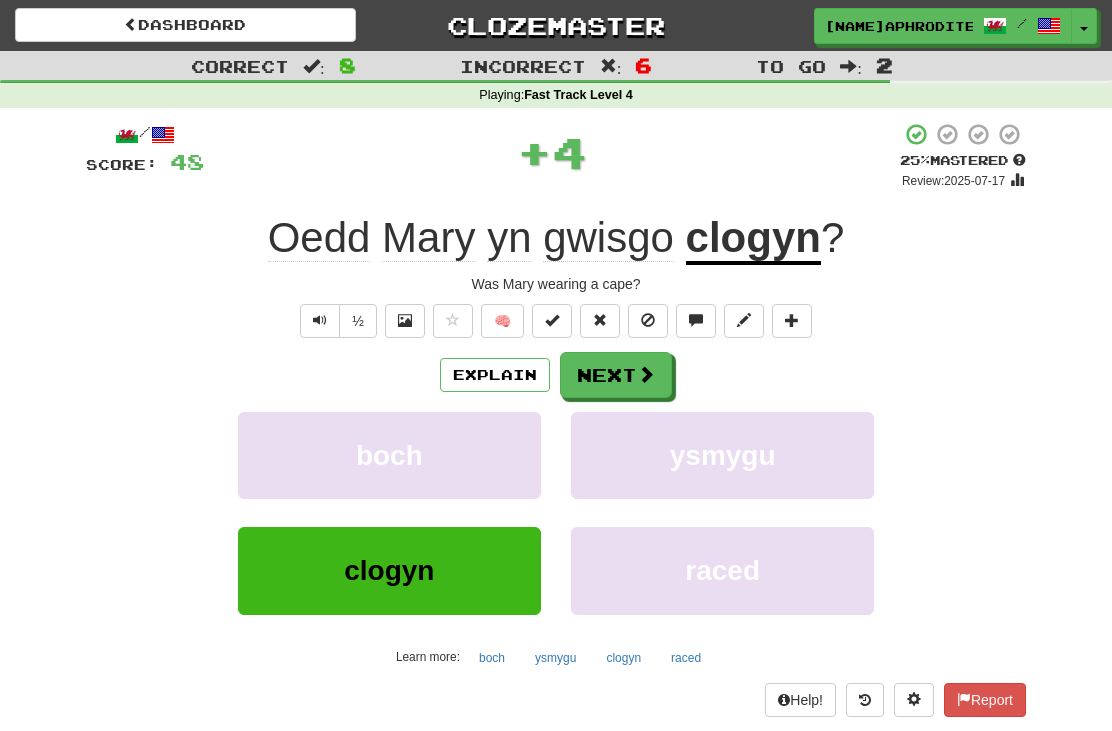 click on "Next" at bounding box center (616, 375) 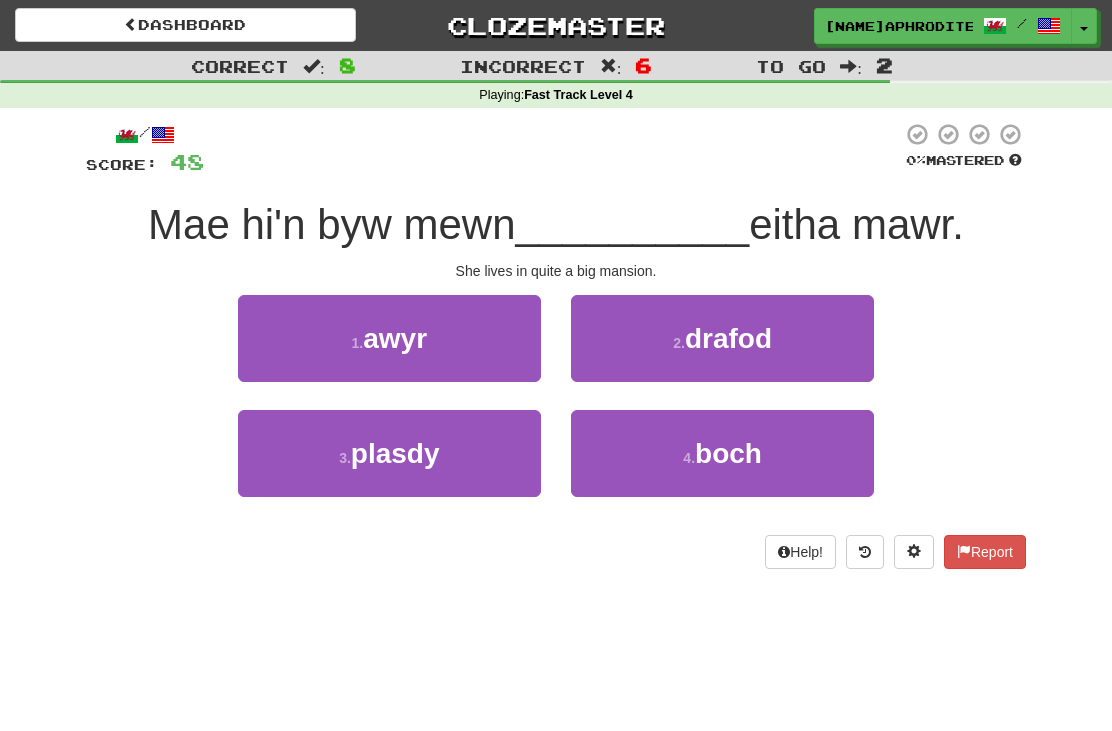 click on "3 .  plasdy" at bounding box center (389, 453) 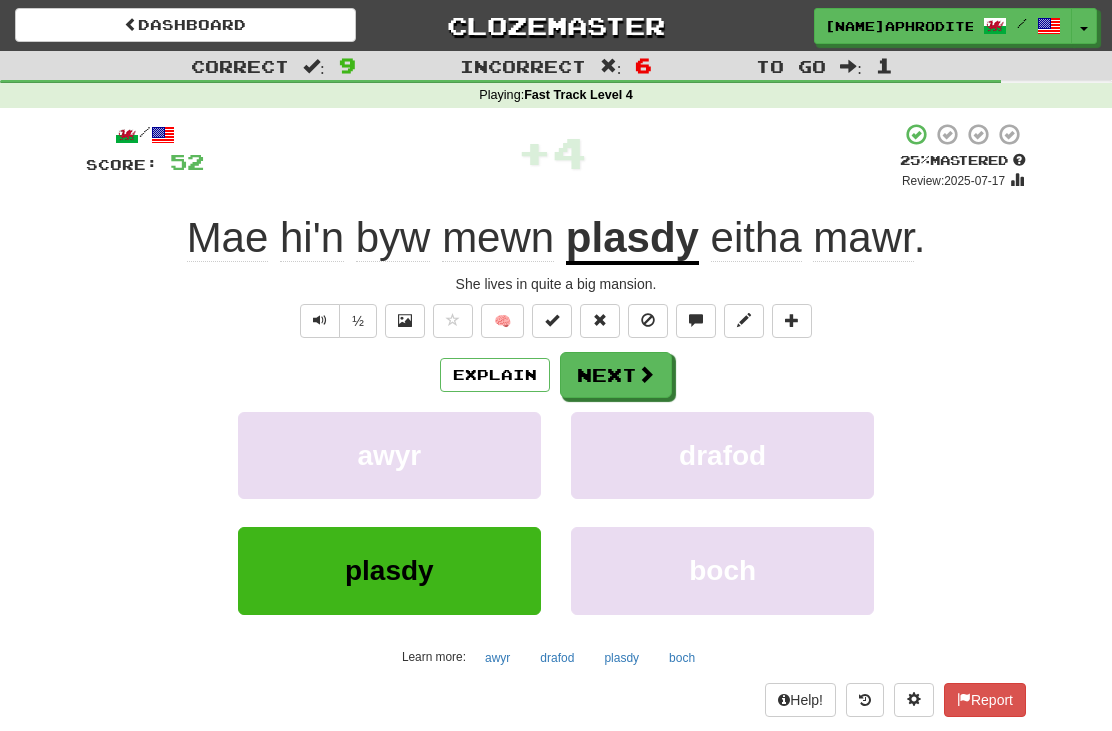 click on "Next" at bounding box center [616, 375] 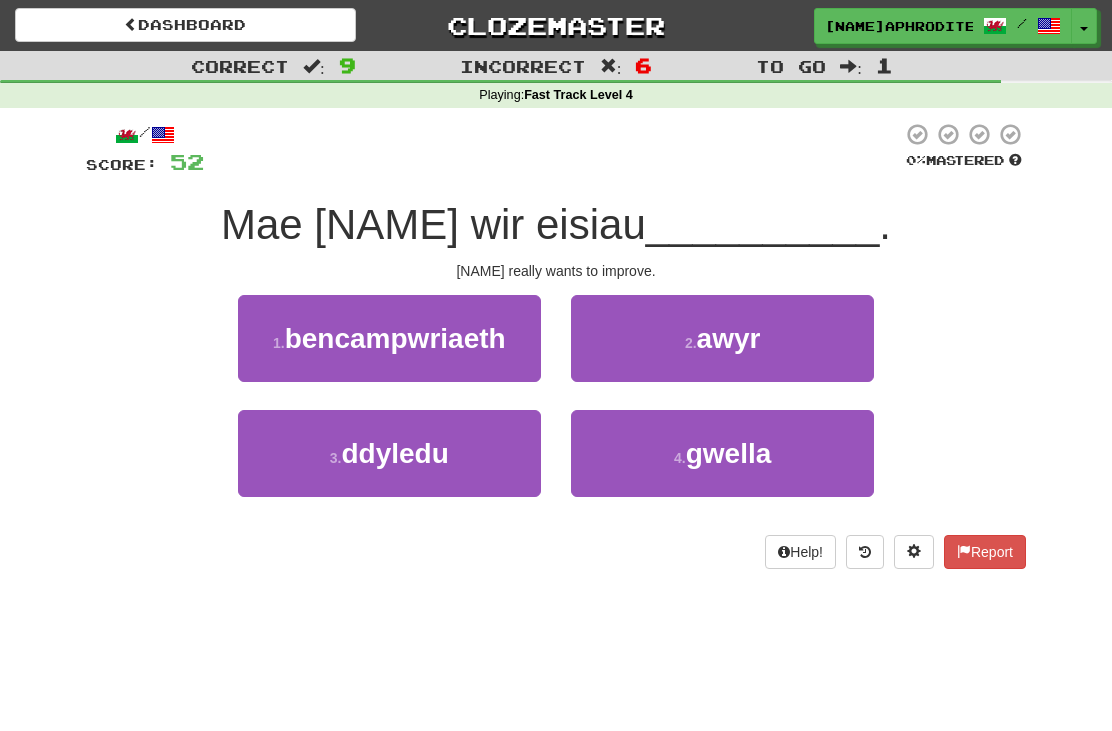 click on "gwella" at bounding box center (729, 453) 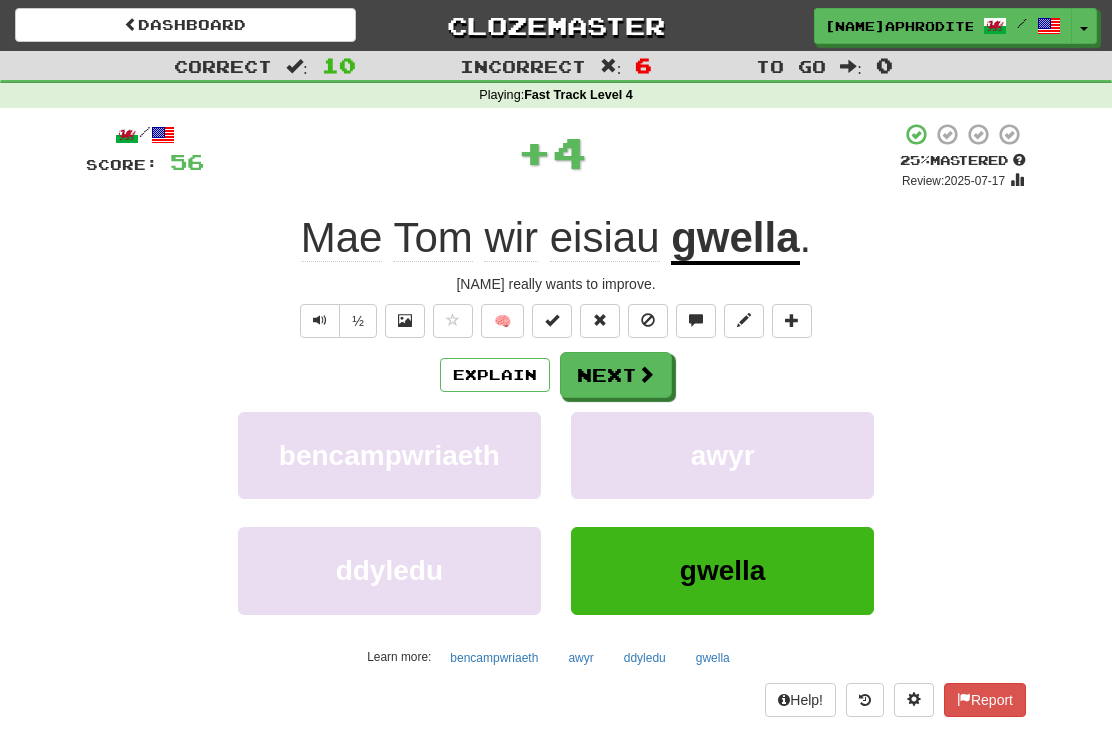 click on "Next" at bounding box center [616, 375] 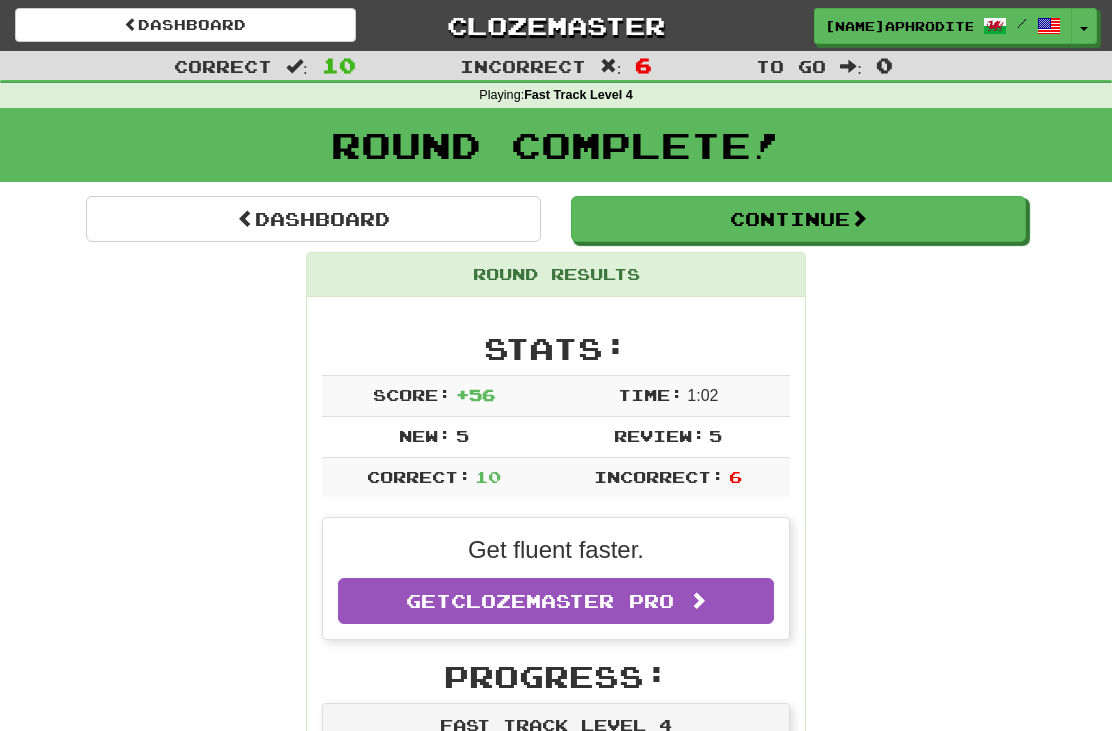 click on "Dashboard" at bounding box center (313, 219) 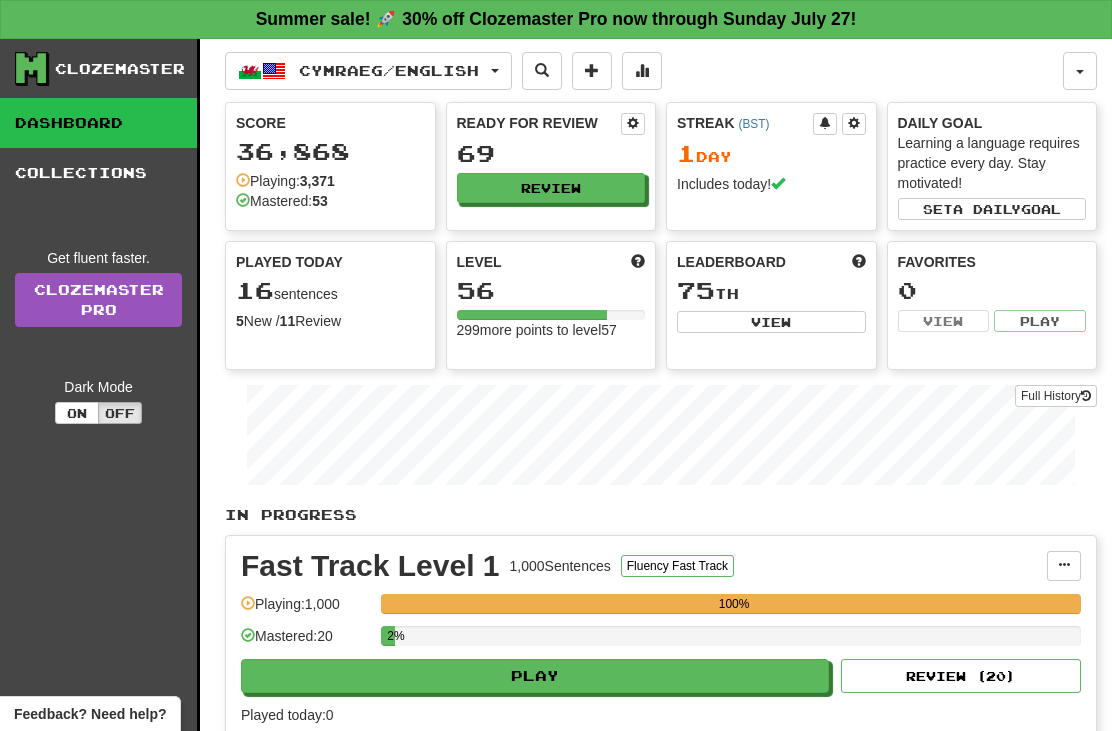 scroll, scrollTop: 0, scrollLeft: 0, axis: both 